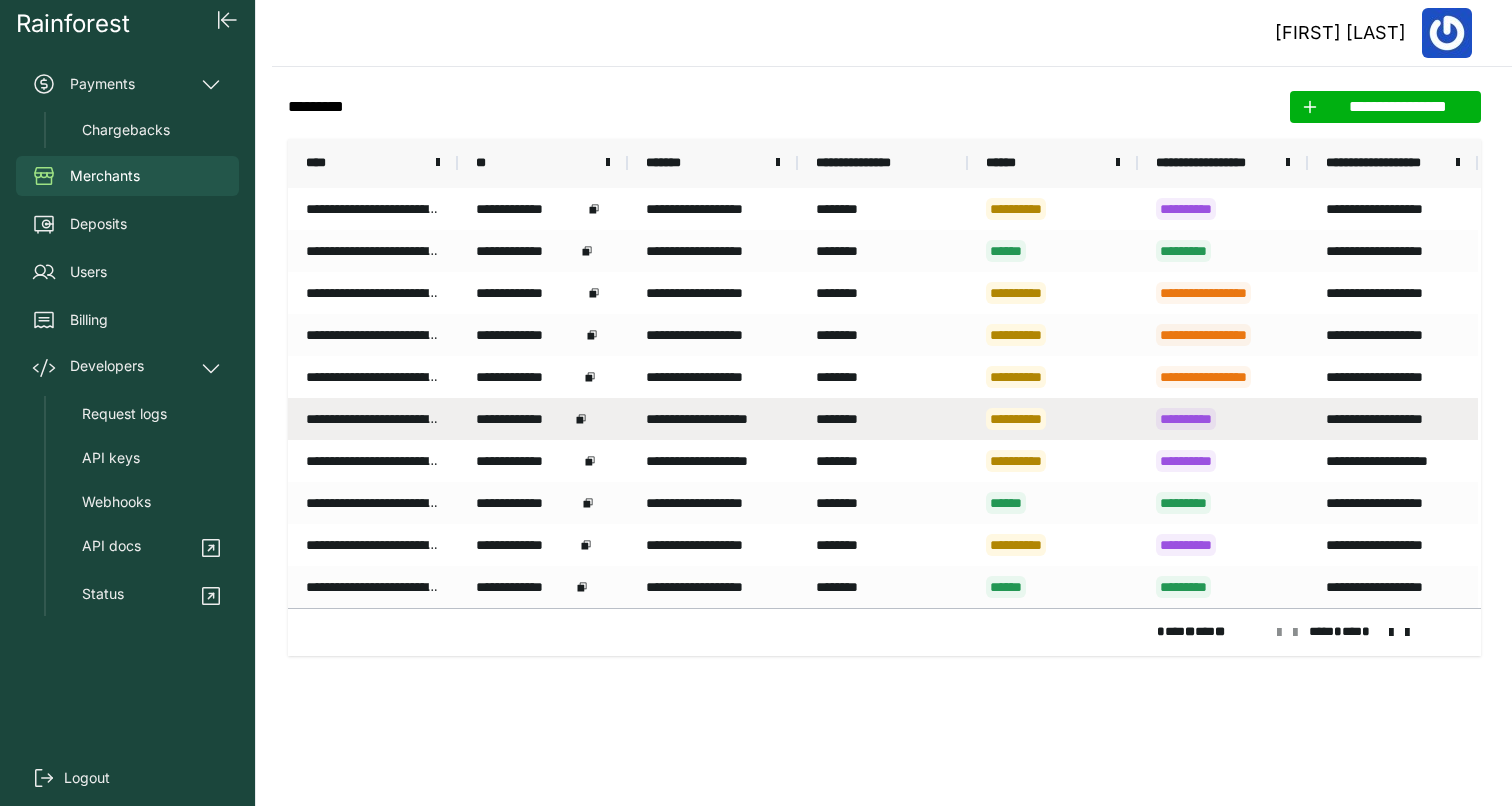 scroll, scrollTop: 0, scrollLeft: 0, axis: both 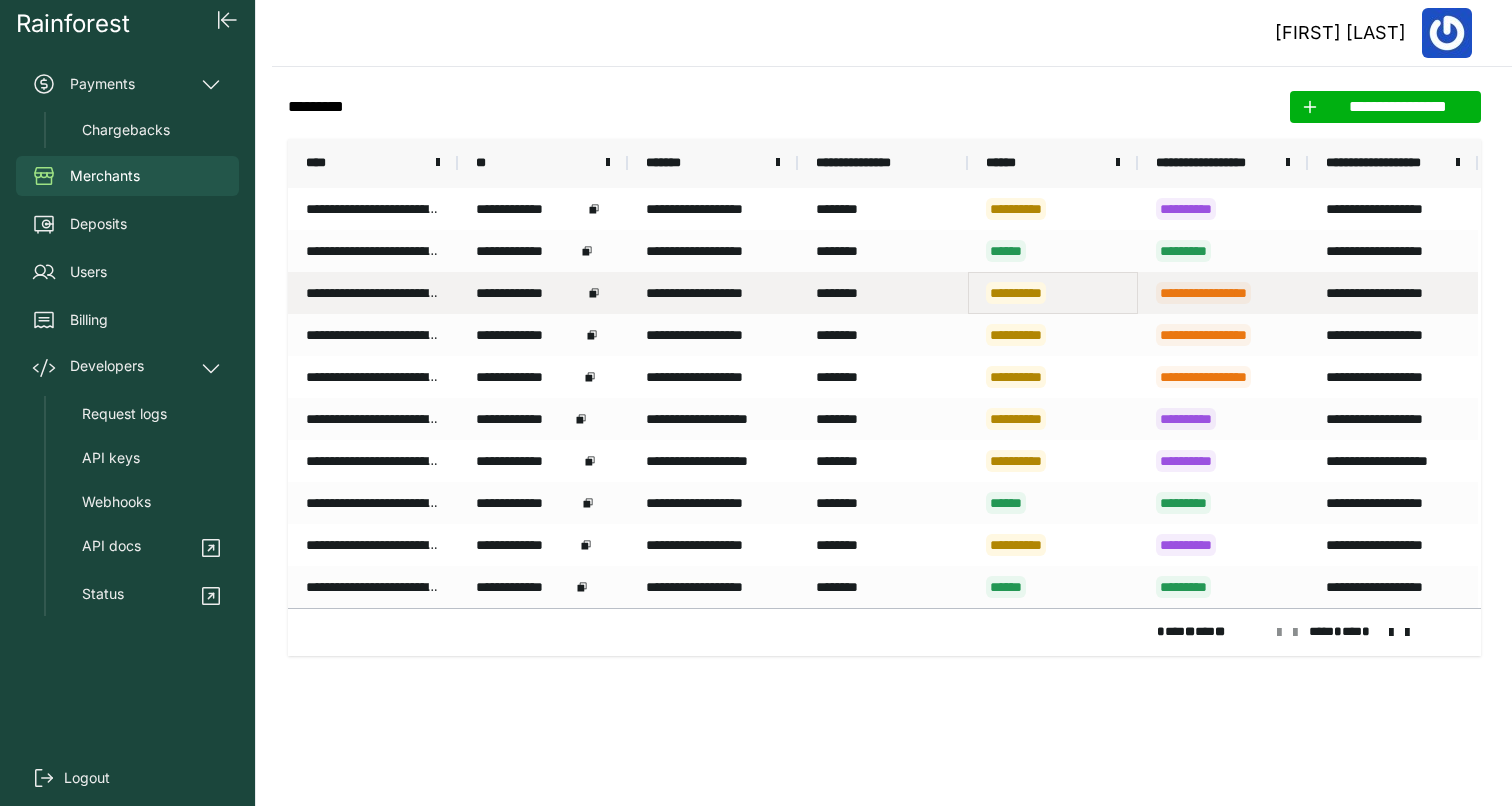 click on "**********" at bounding box center [1053, 293] 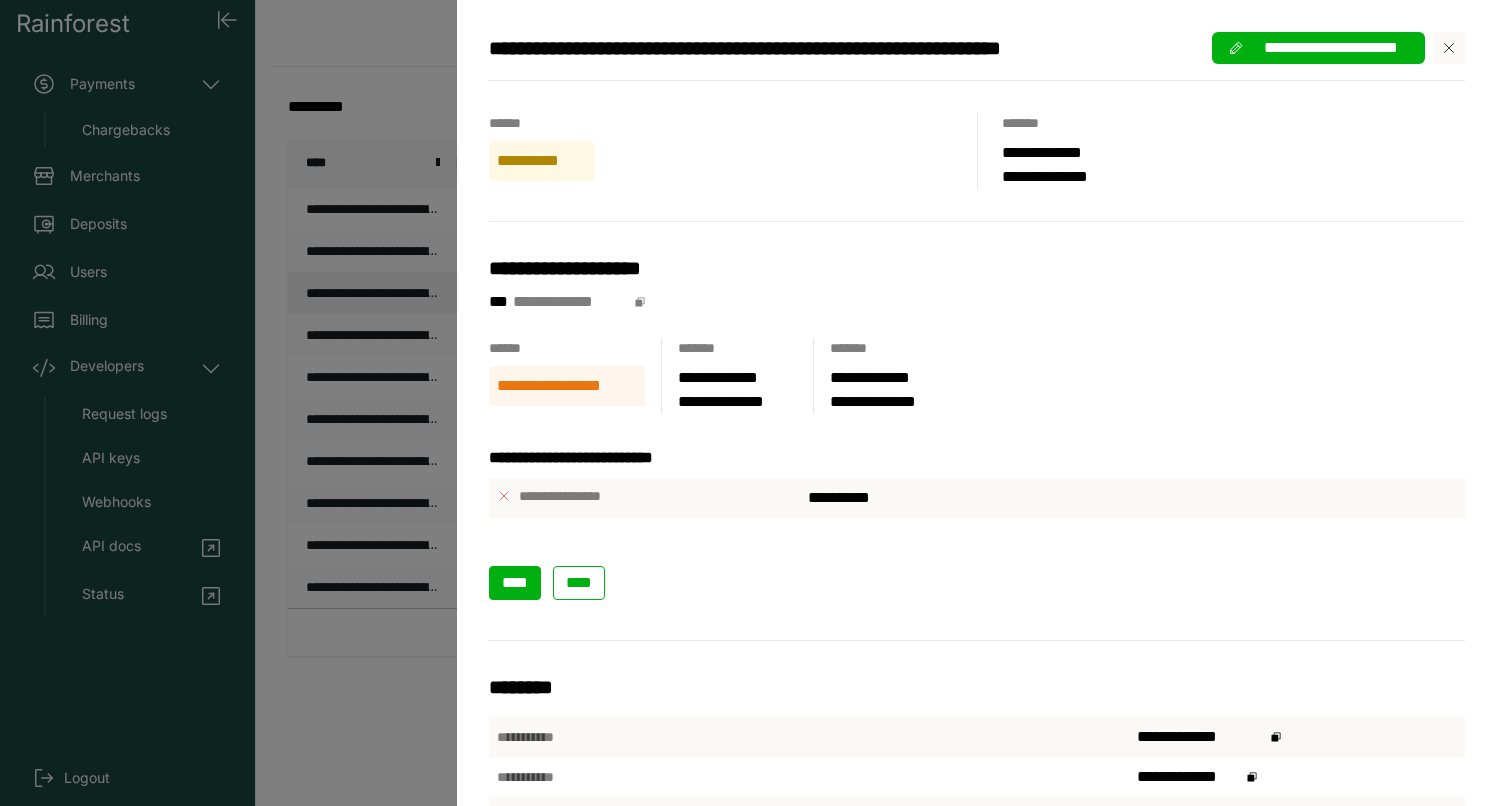 click on "****" at bounding box center (515, 583) 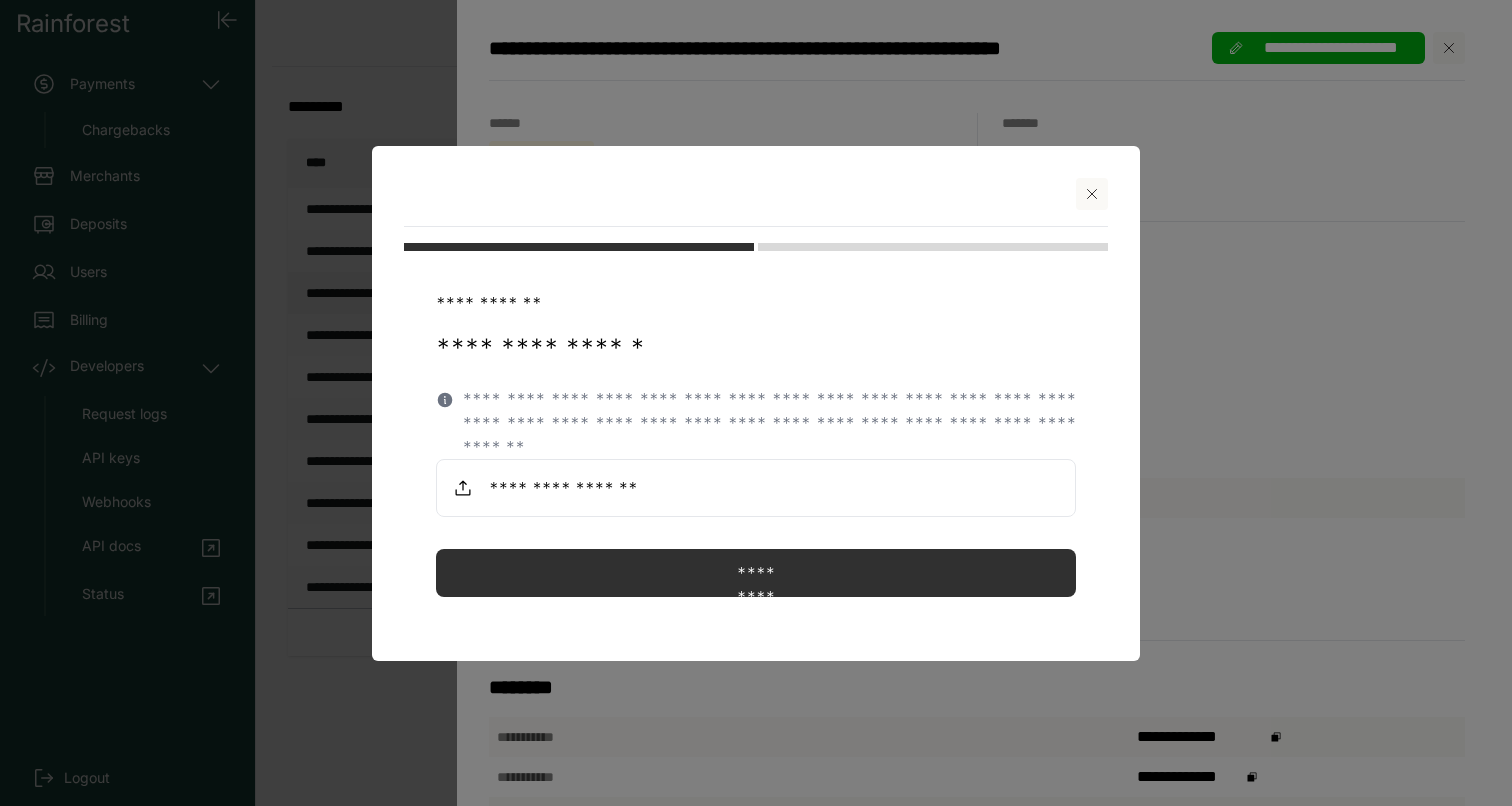 click 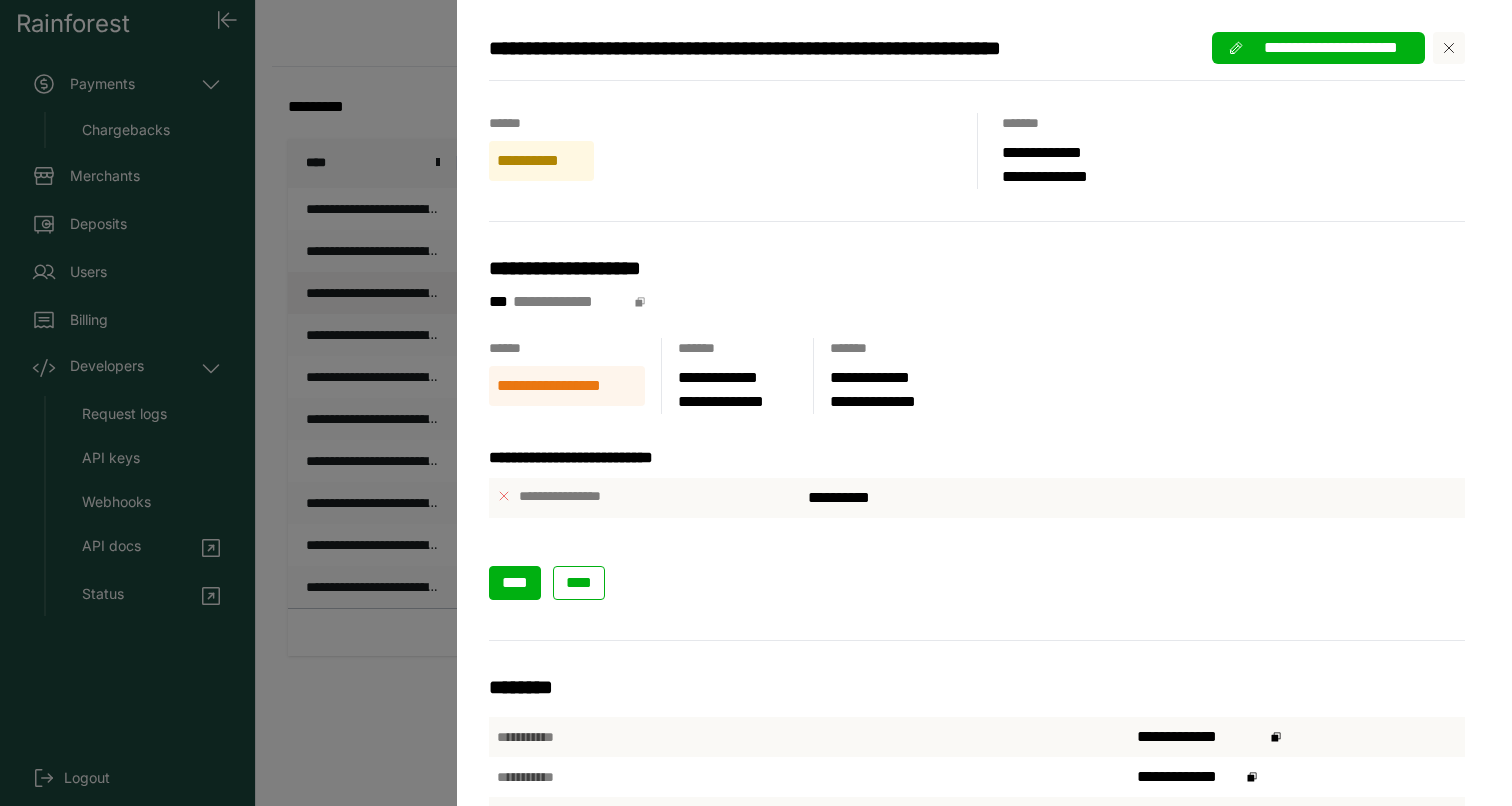 click on "****" at bounding box center (515, 583) 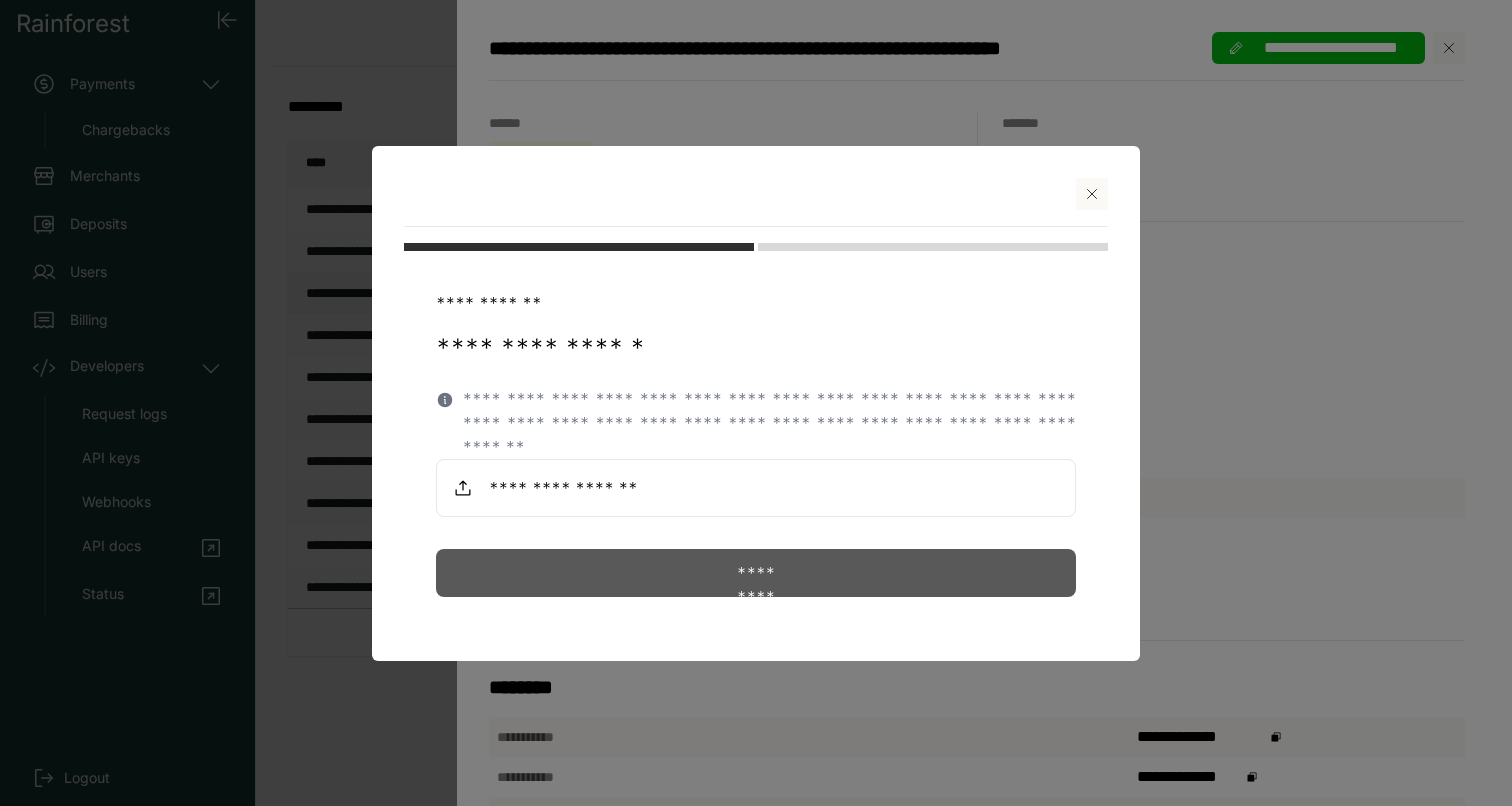 click on "*********" at bounding box center (756, 573) 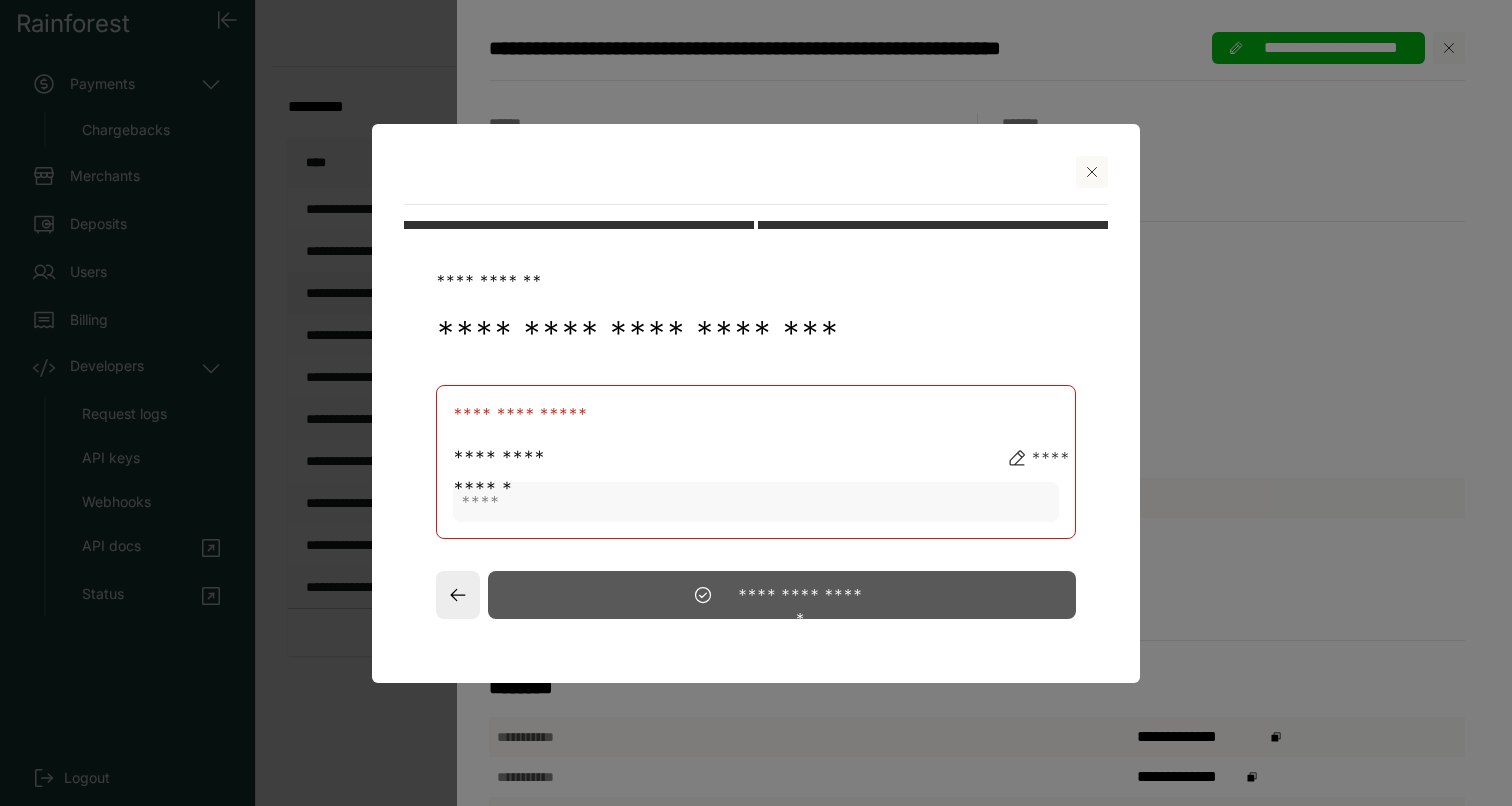 click 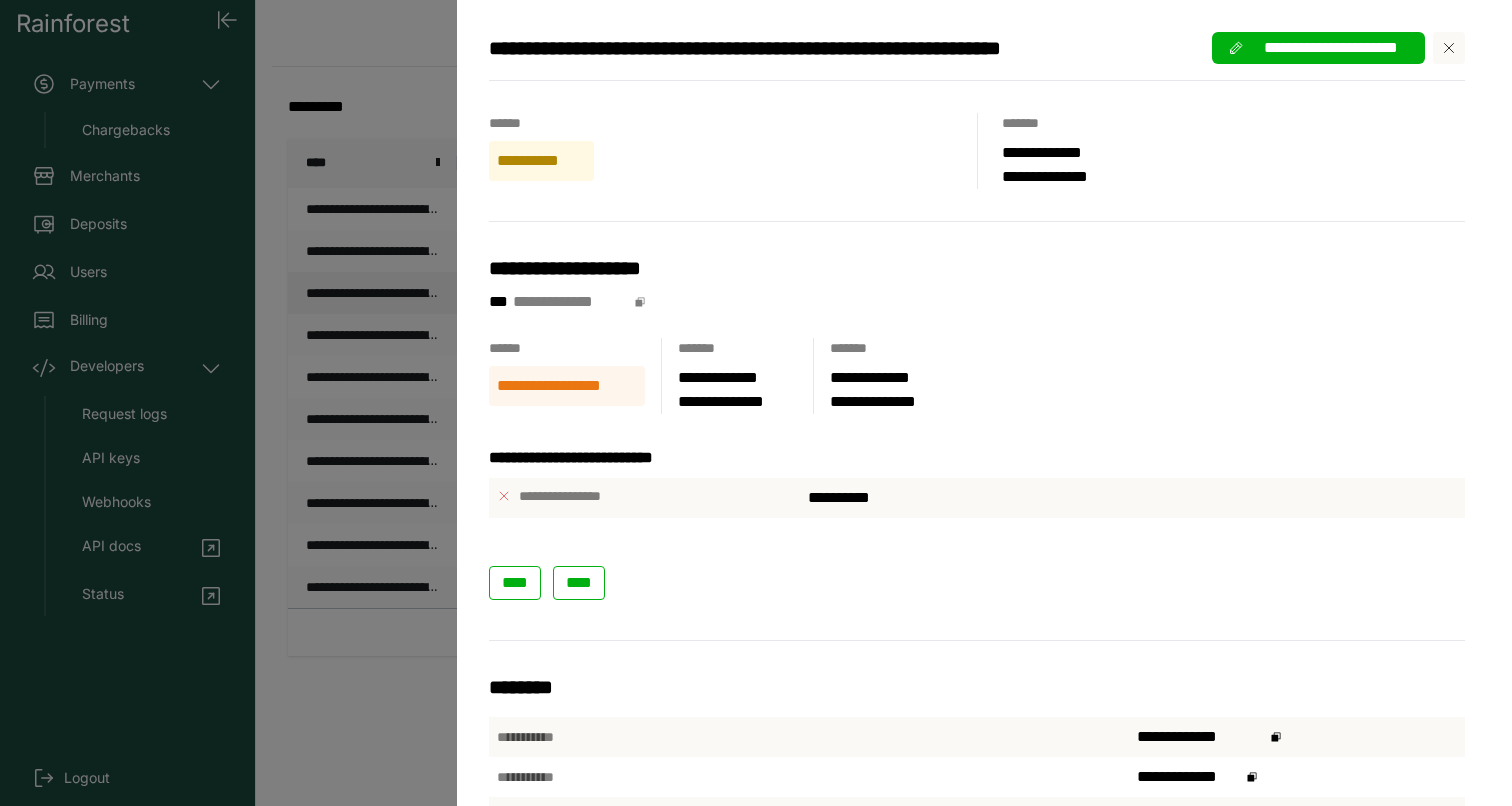 click on "**********" at bounding box center (756, 403) 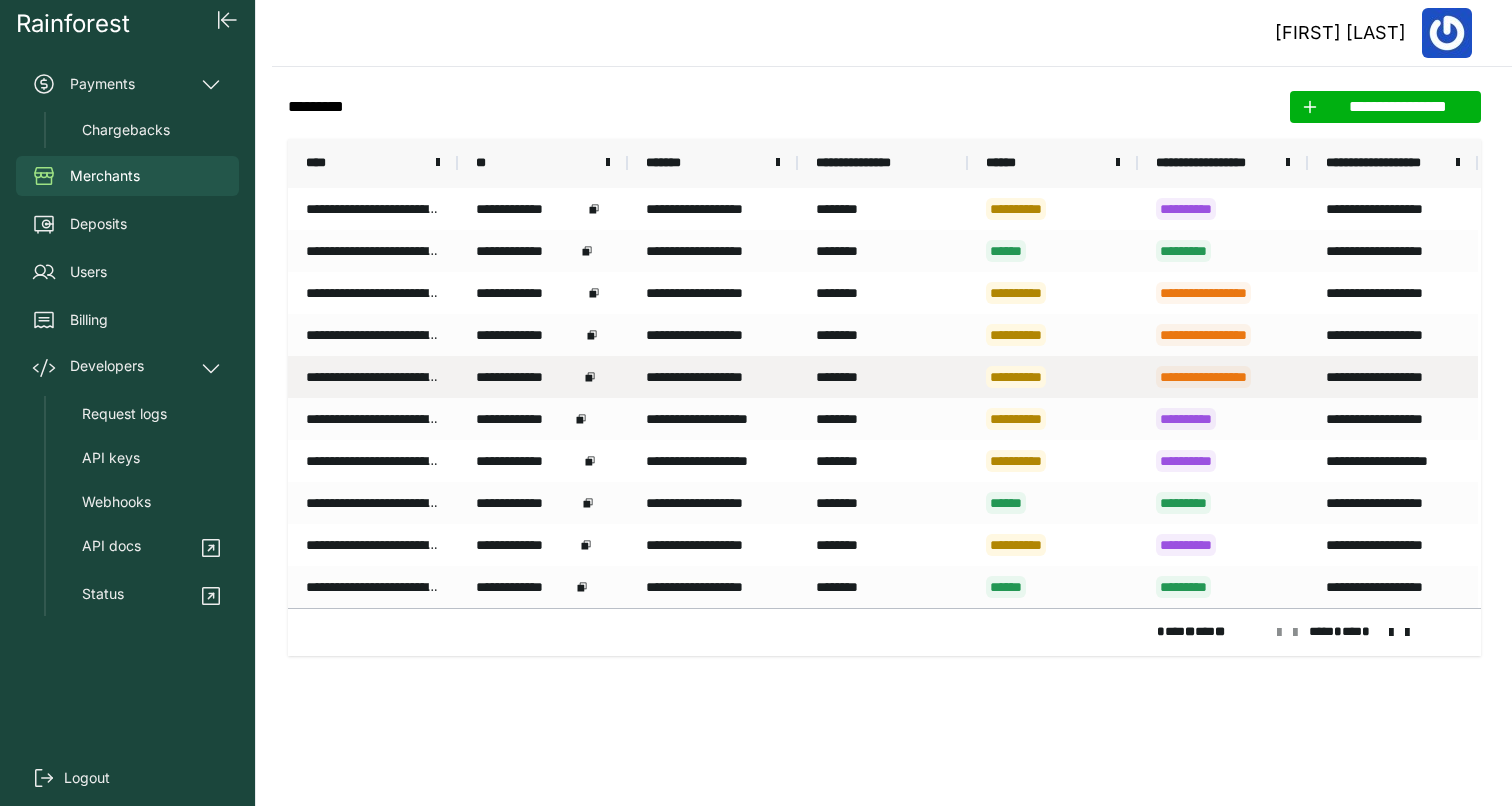click on "**********" at bounding box center [1053, 335] 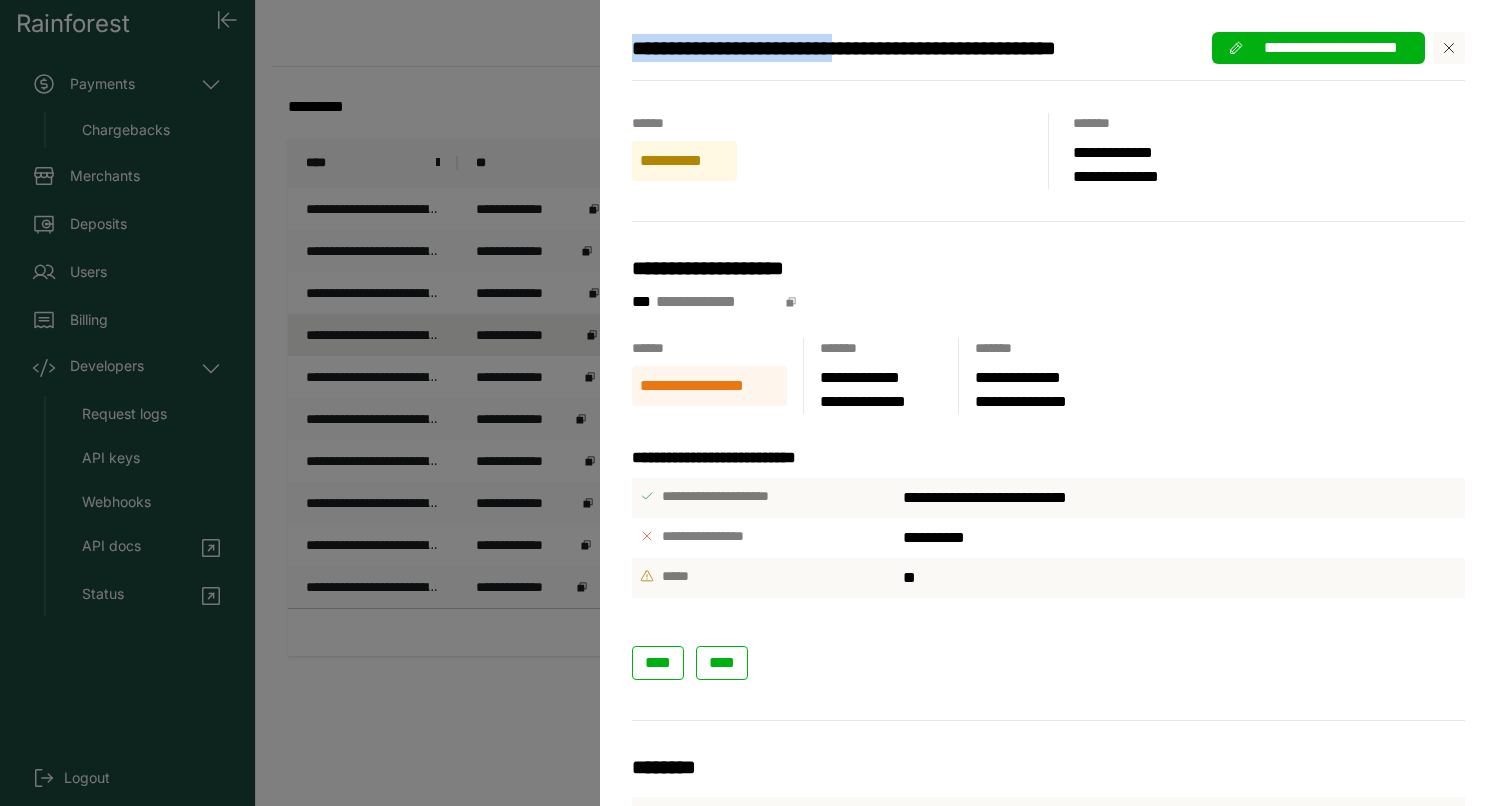 drag, startPoint x: 894, startPoint y: 52, endPoint x: 608, endPoint y: 51, distance: 286.00174 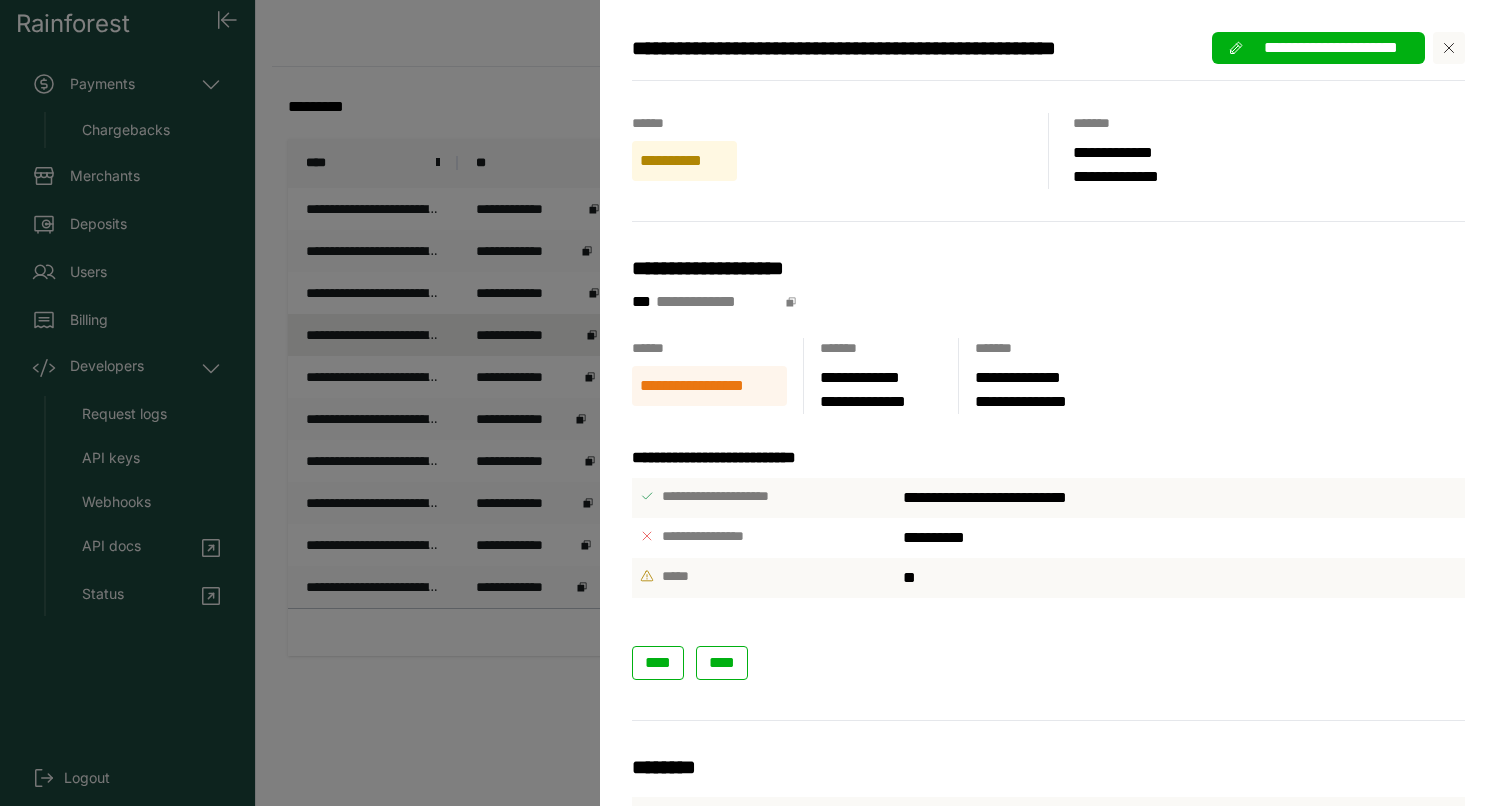 click on "**********" at bounding box center [756, 403] 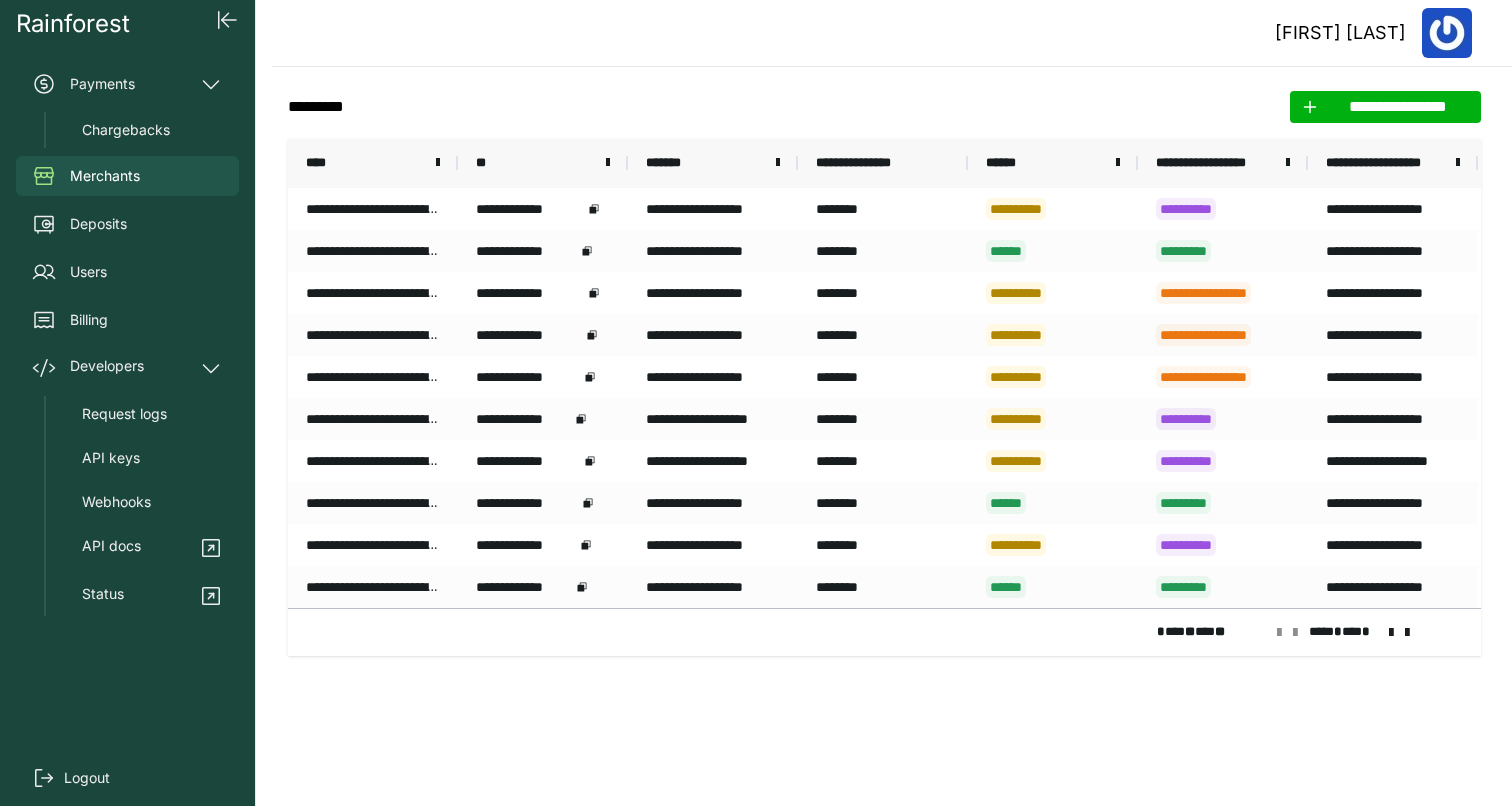click at bounding box center (1391, 633) 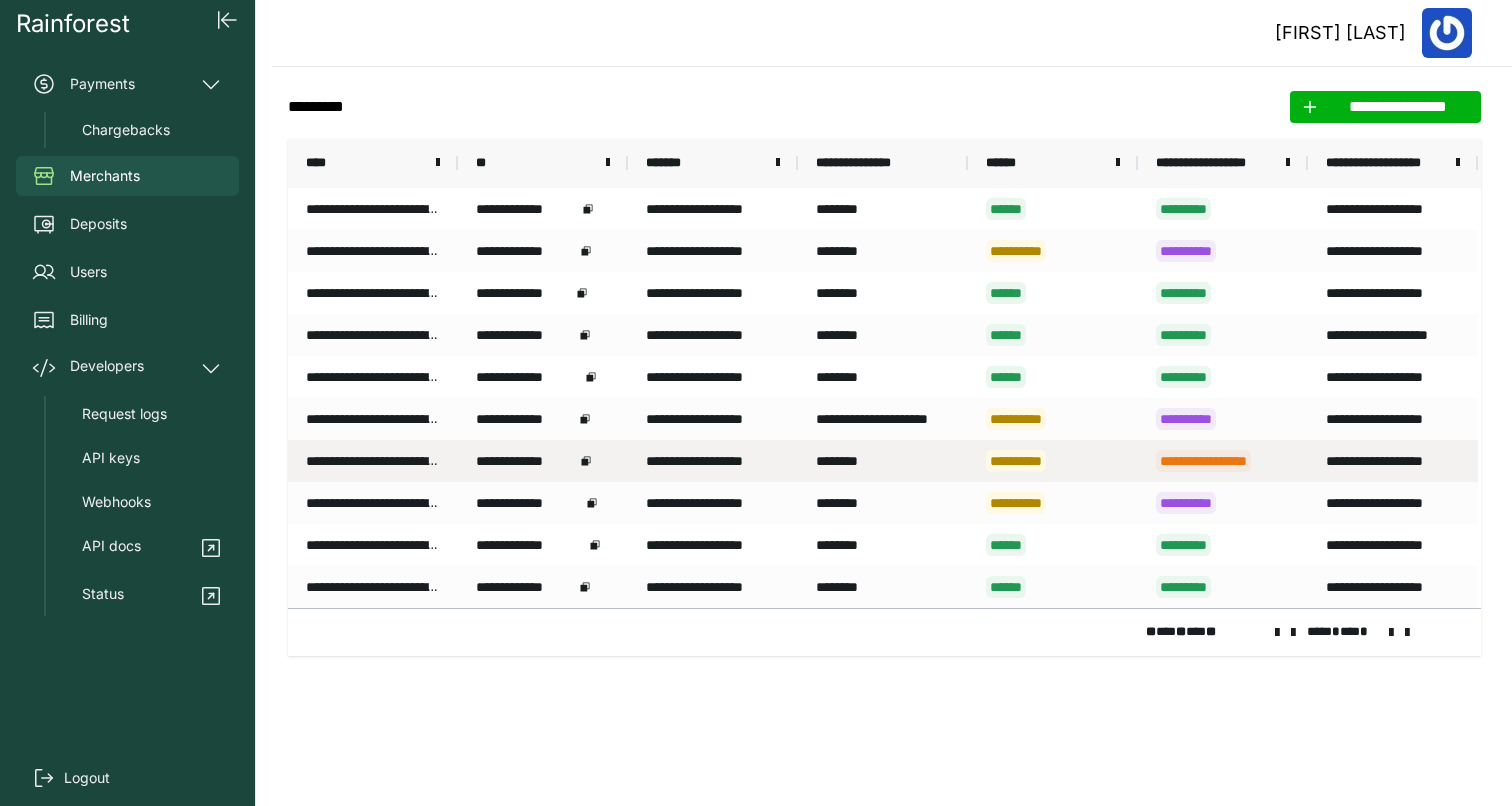 click on "**********" at bounding box center (883, 461) 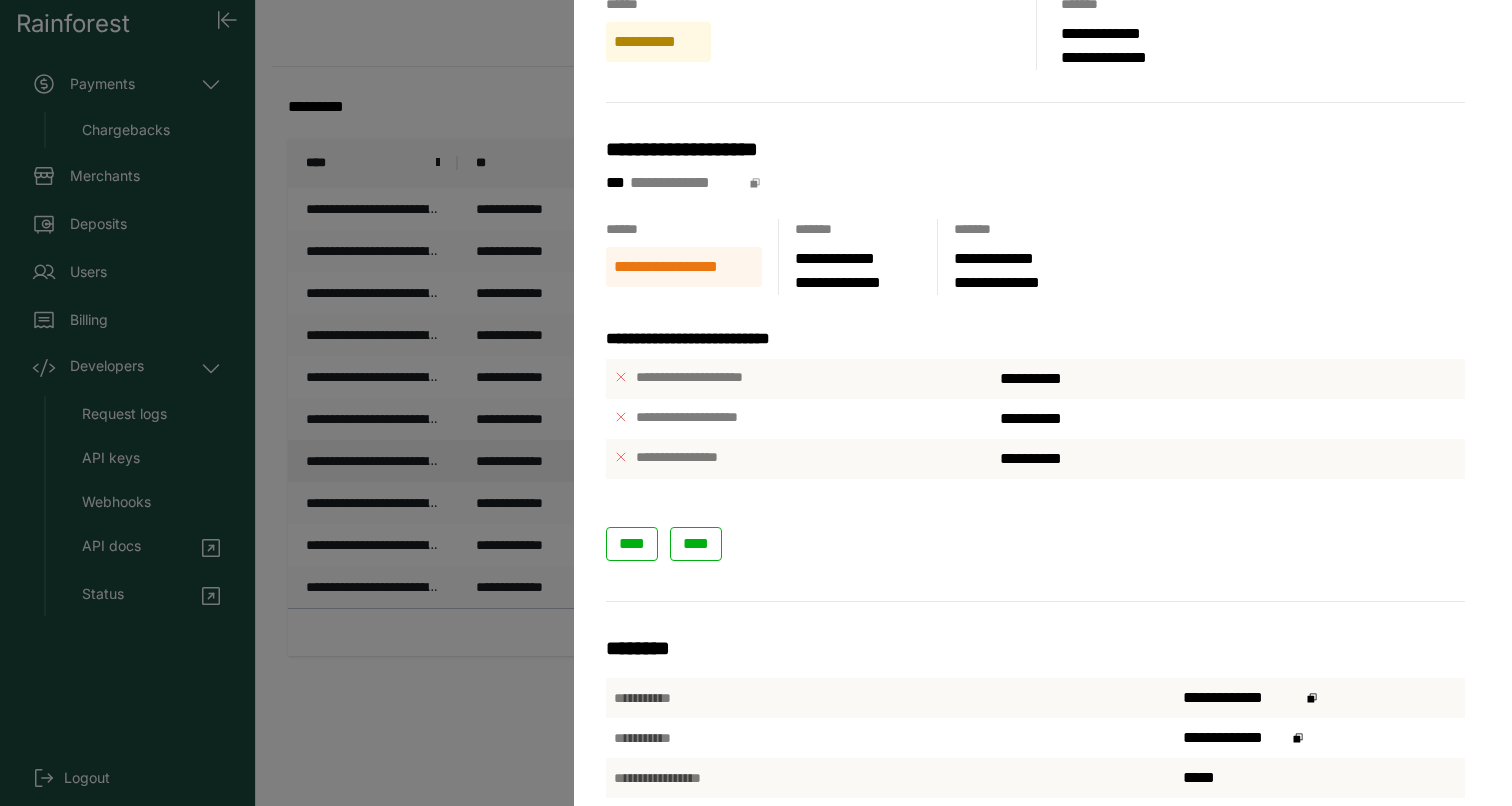 scroll, scrollTop: 123, scrollLeft: 0, axis: vertical 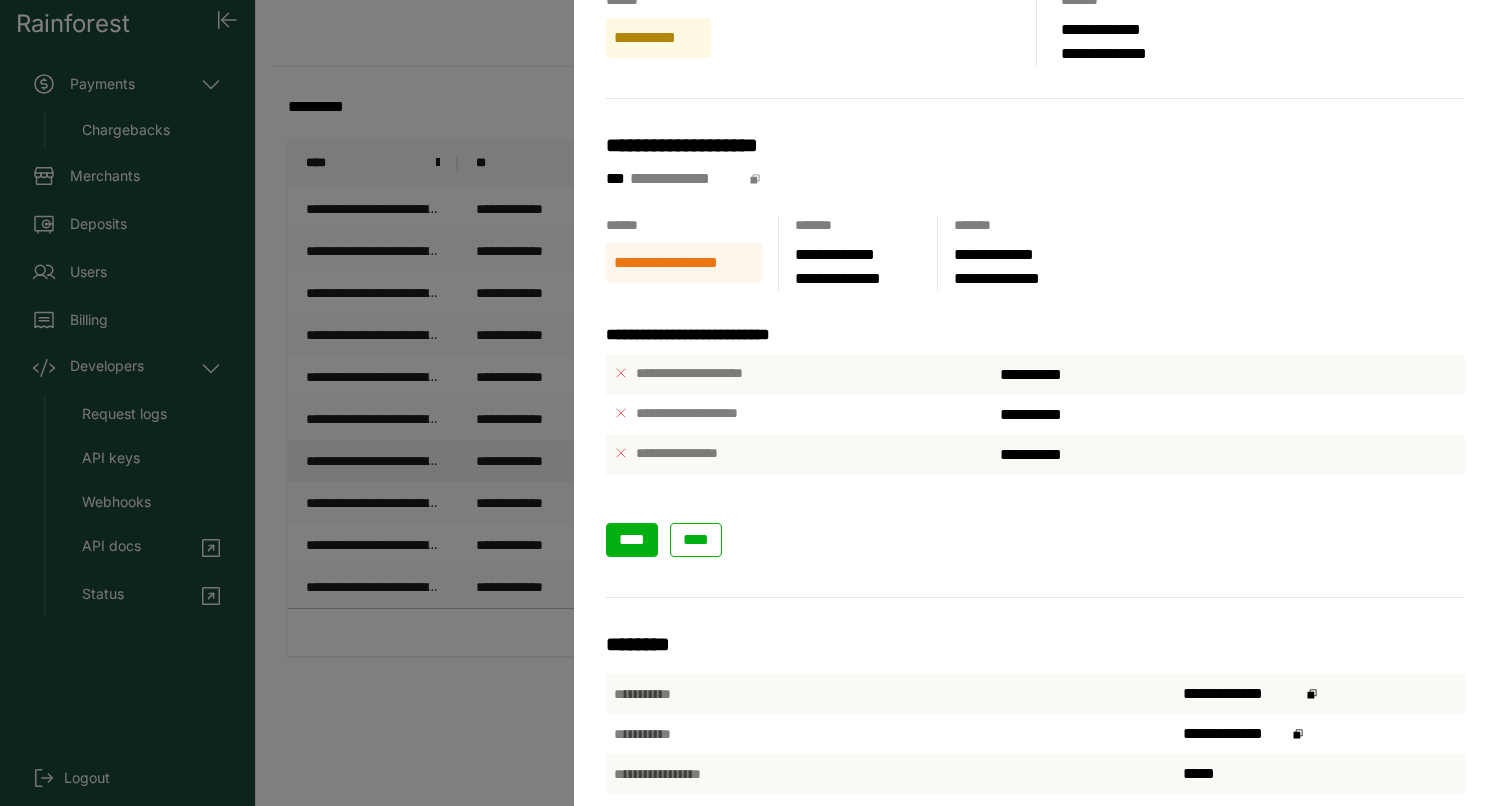 click on "****" at bounding box center (632, 540) 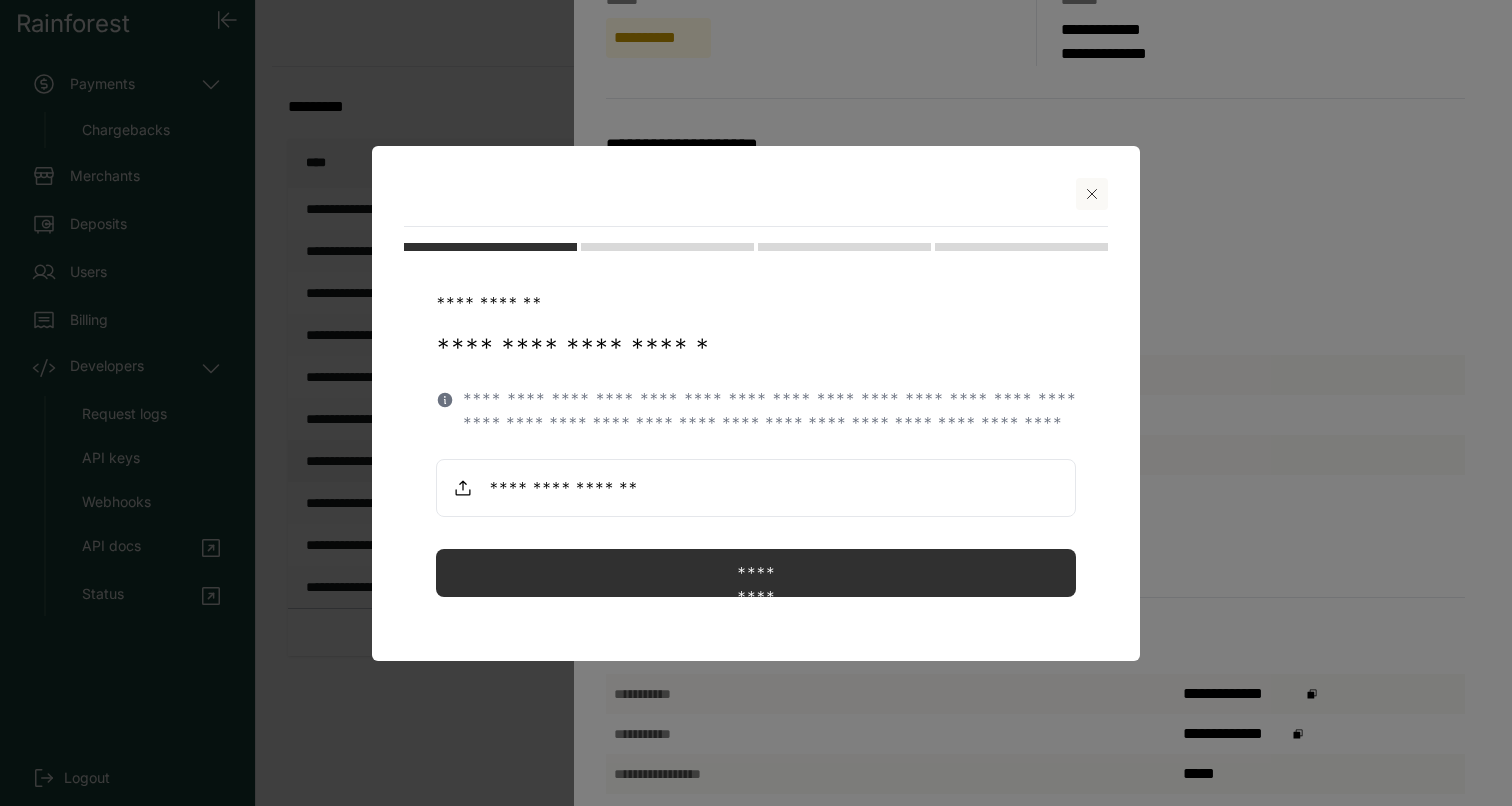 click 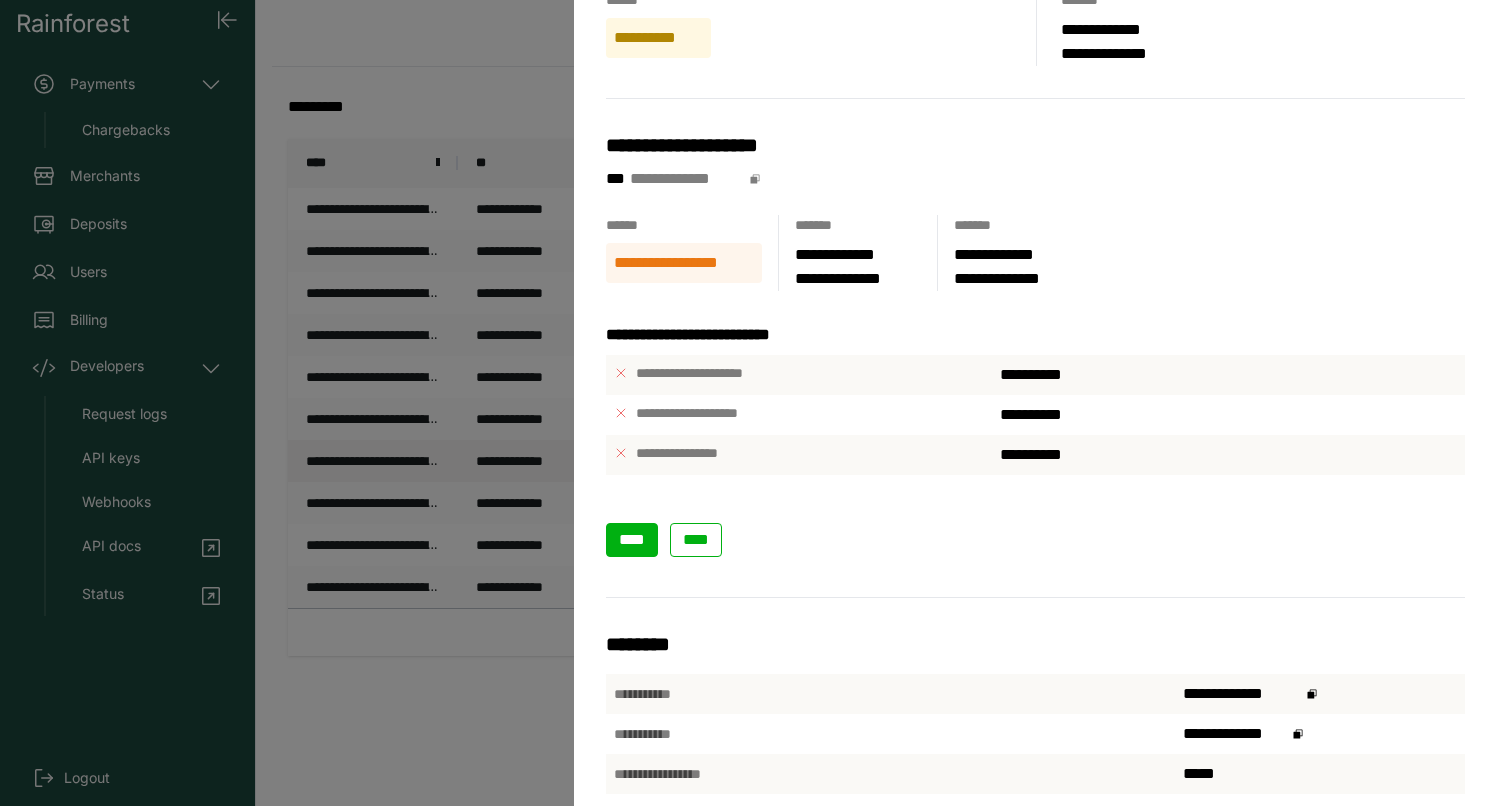 click on "****" at bounding box center [632, 540] 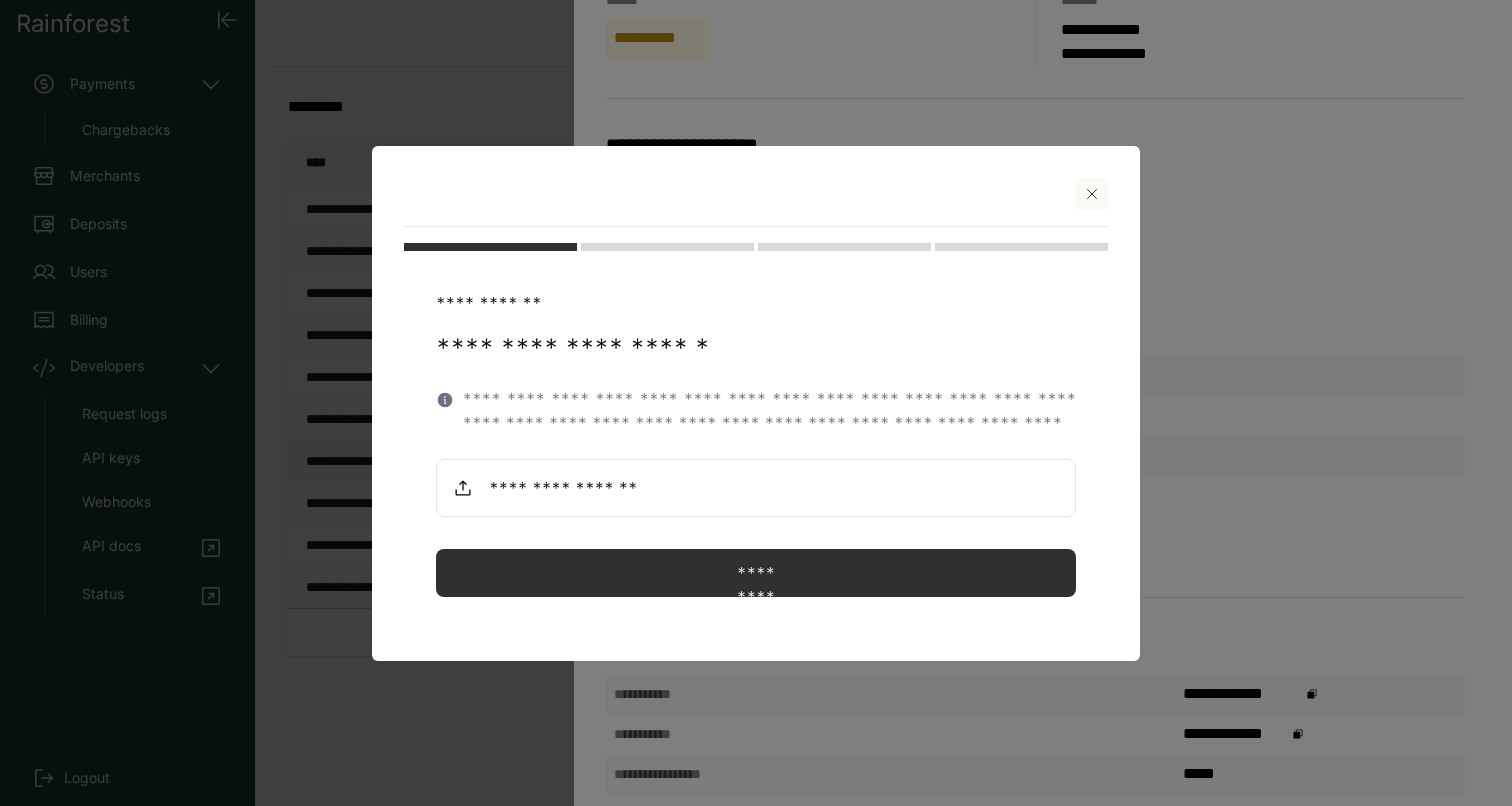 click at bounding box center [1092, 194] 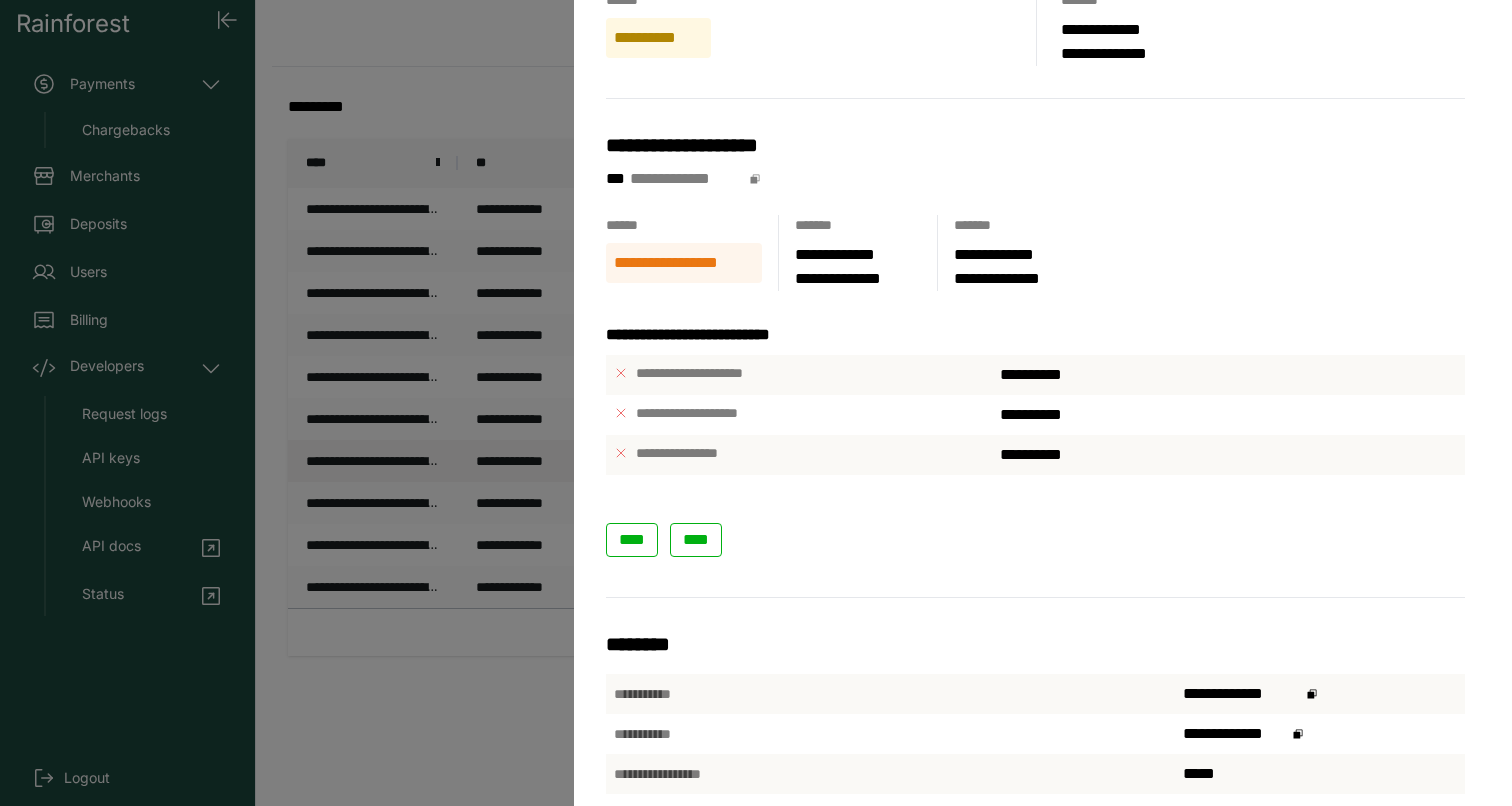 click on "**********" at bounding box center (756, 403) 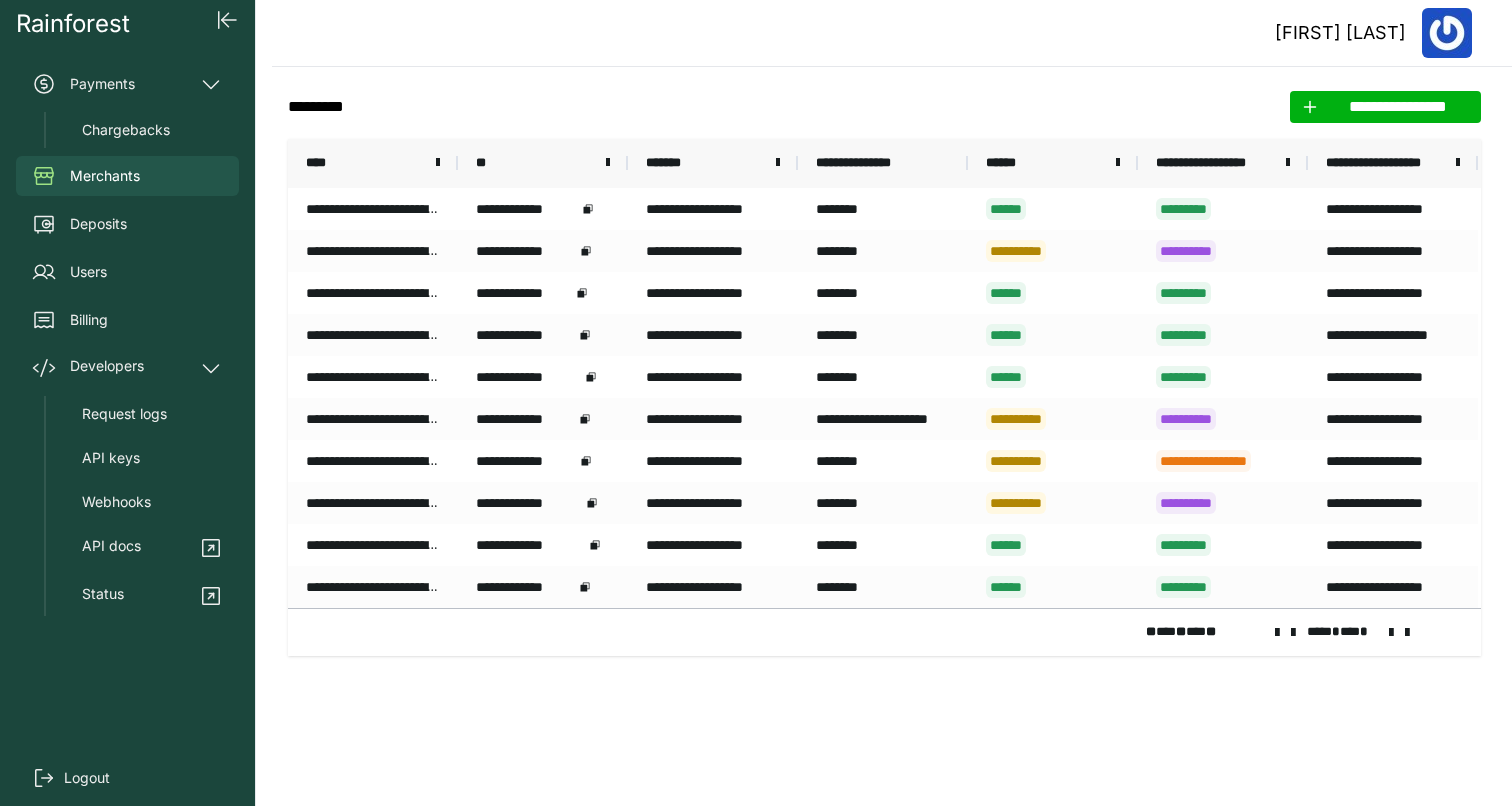 click at bounding box center (1391, 633) 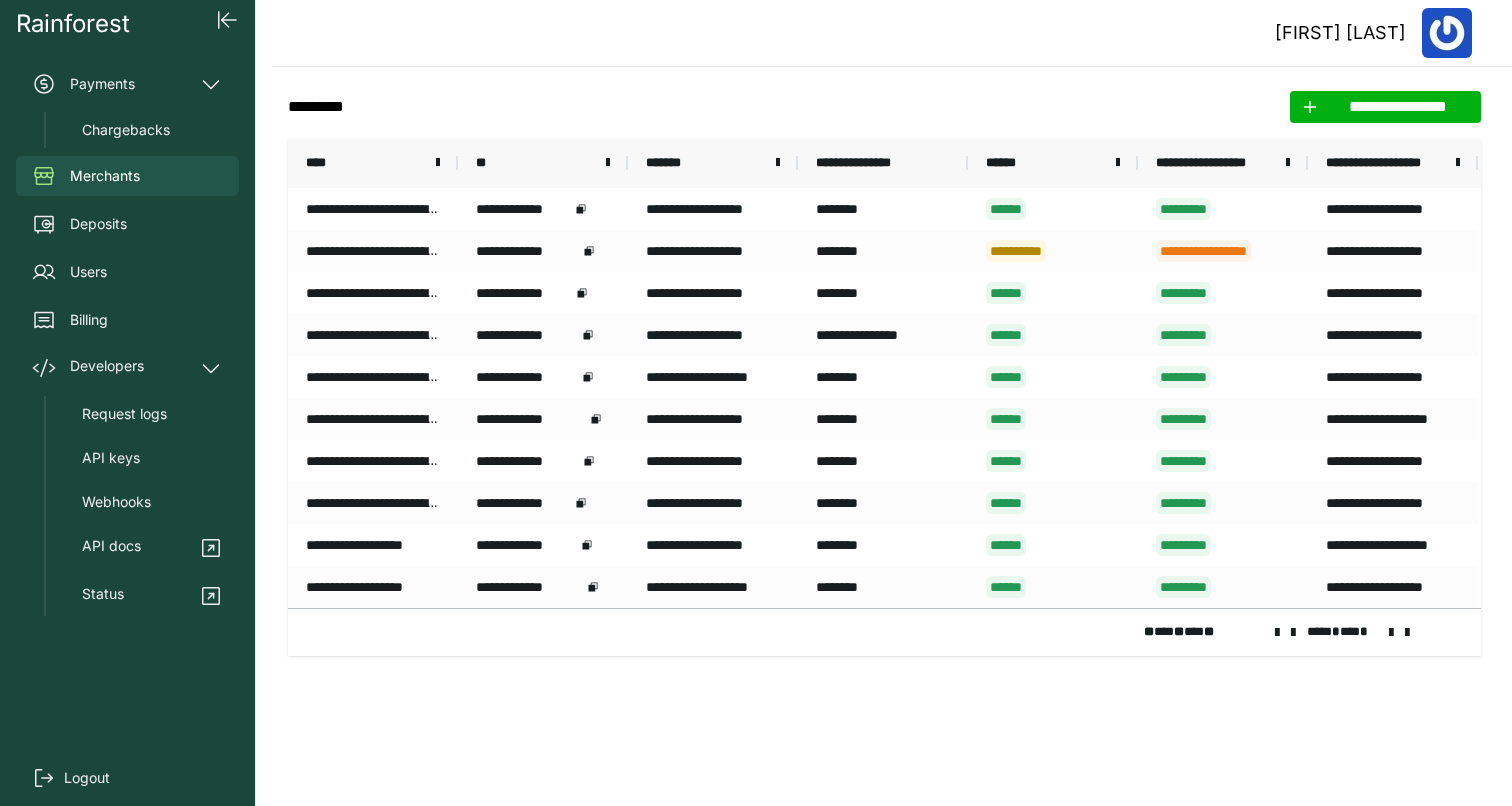 click at bounding box center [1293, 633] 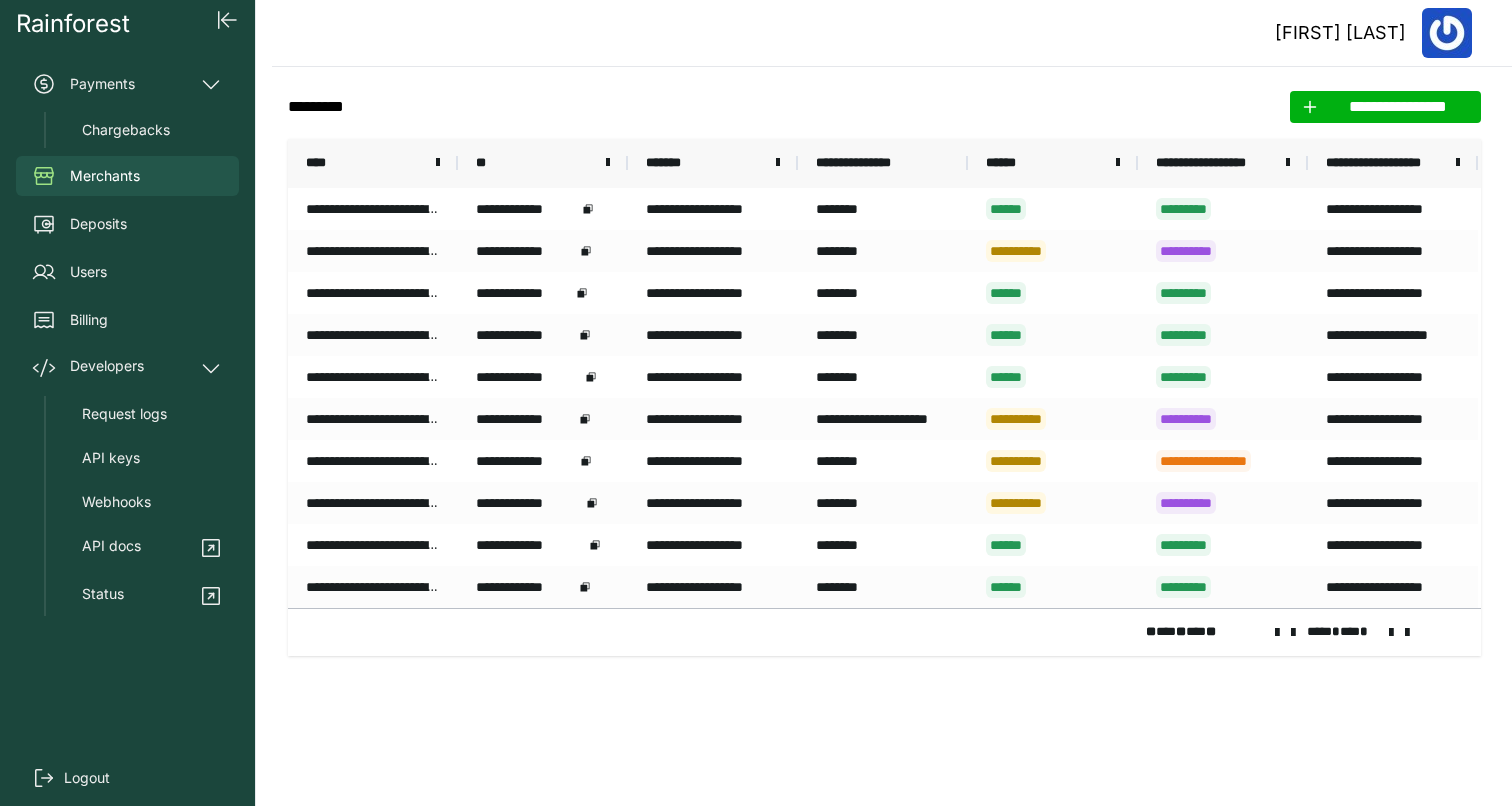 click at bounding box center [1293, 633] 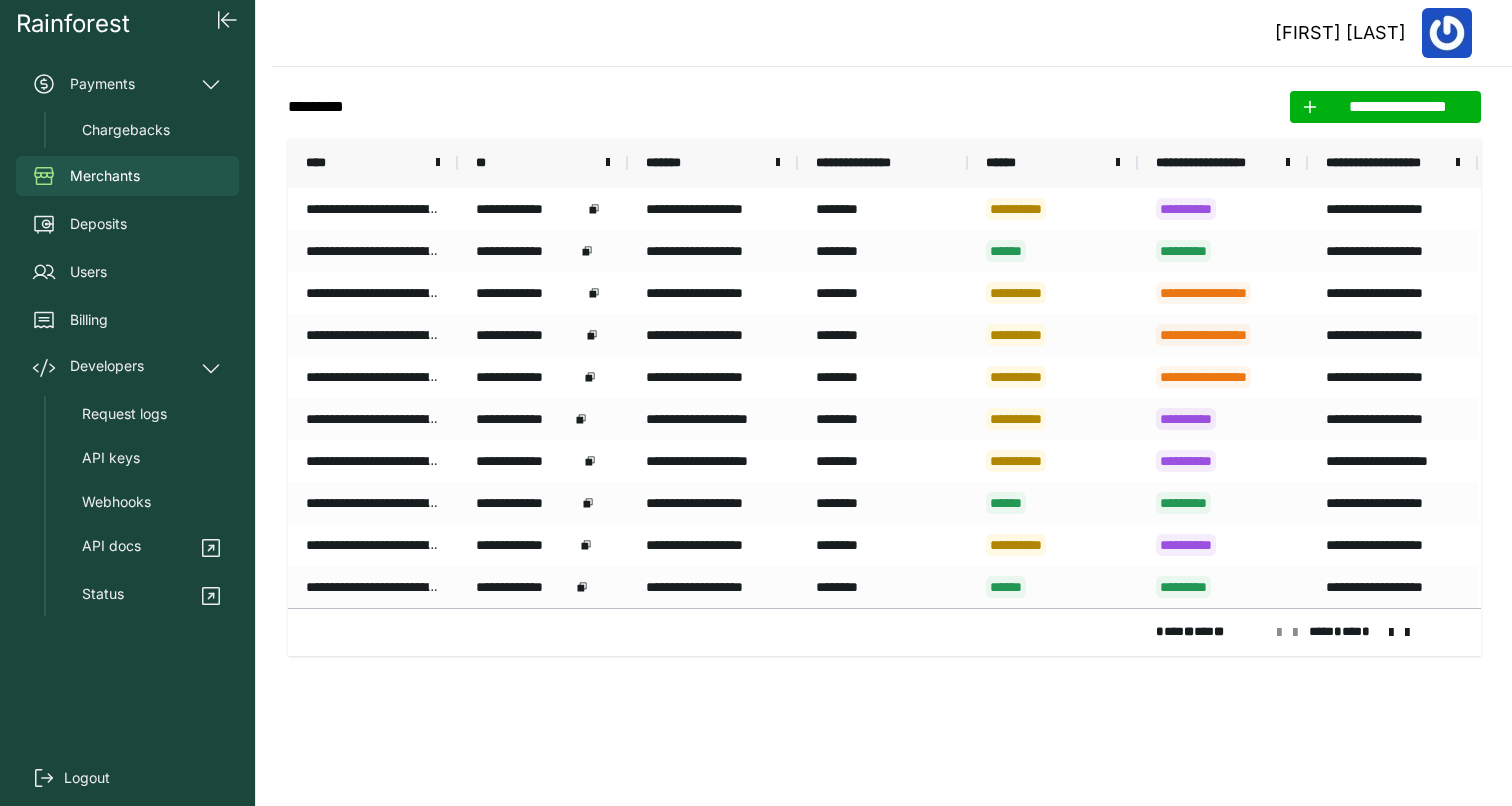 click at bounding box center (1391, 633) 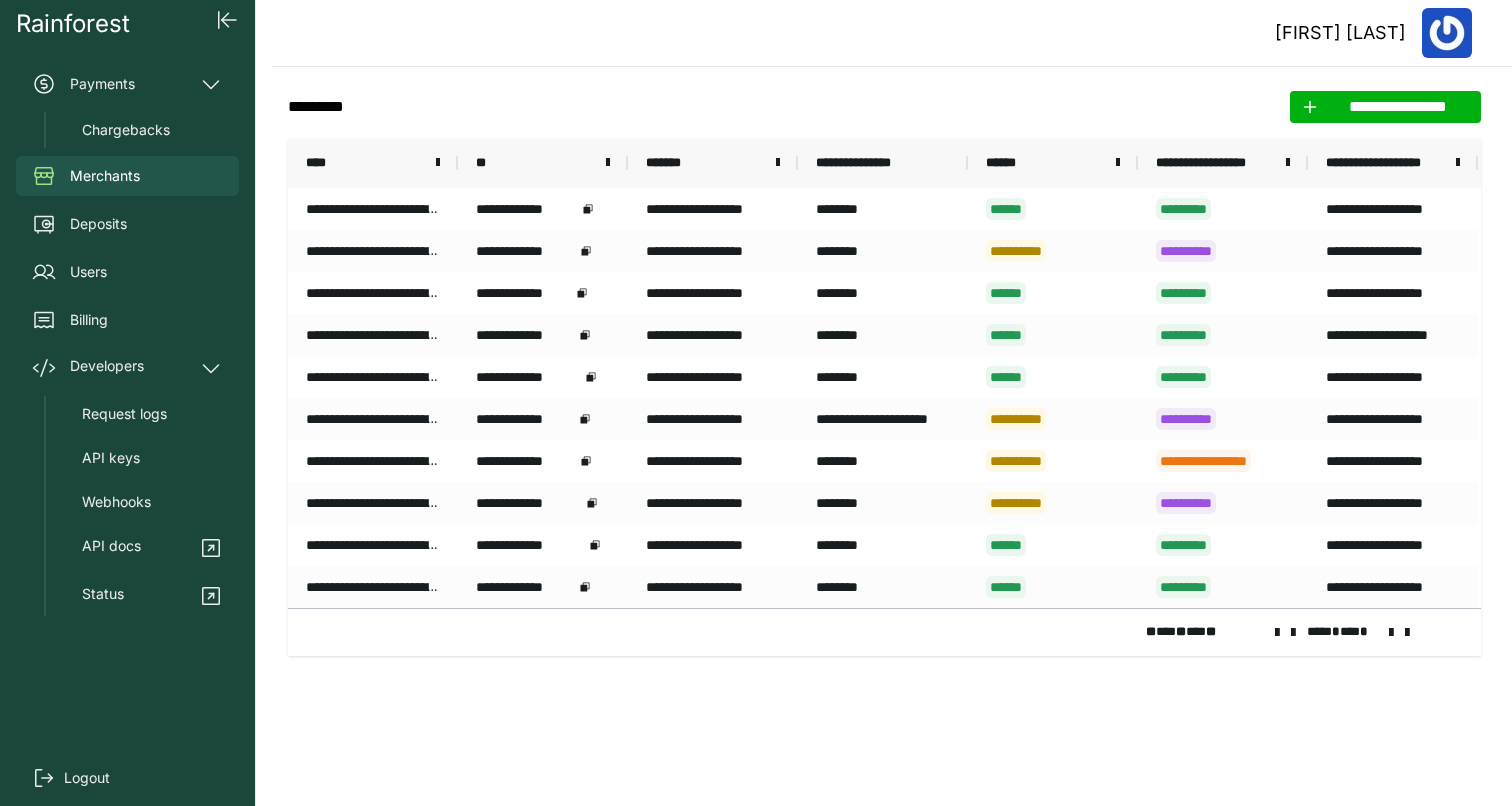 click at bounding box center [1391, 633] 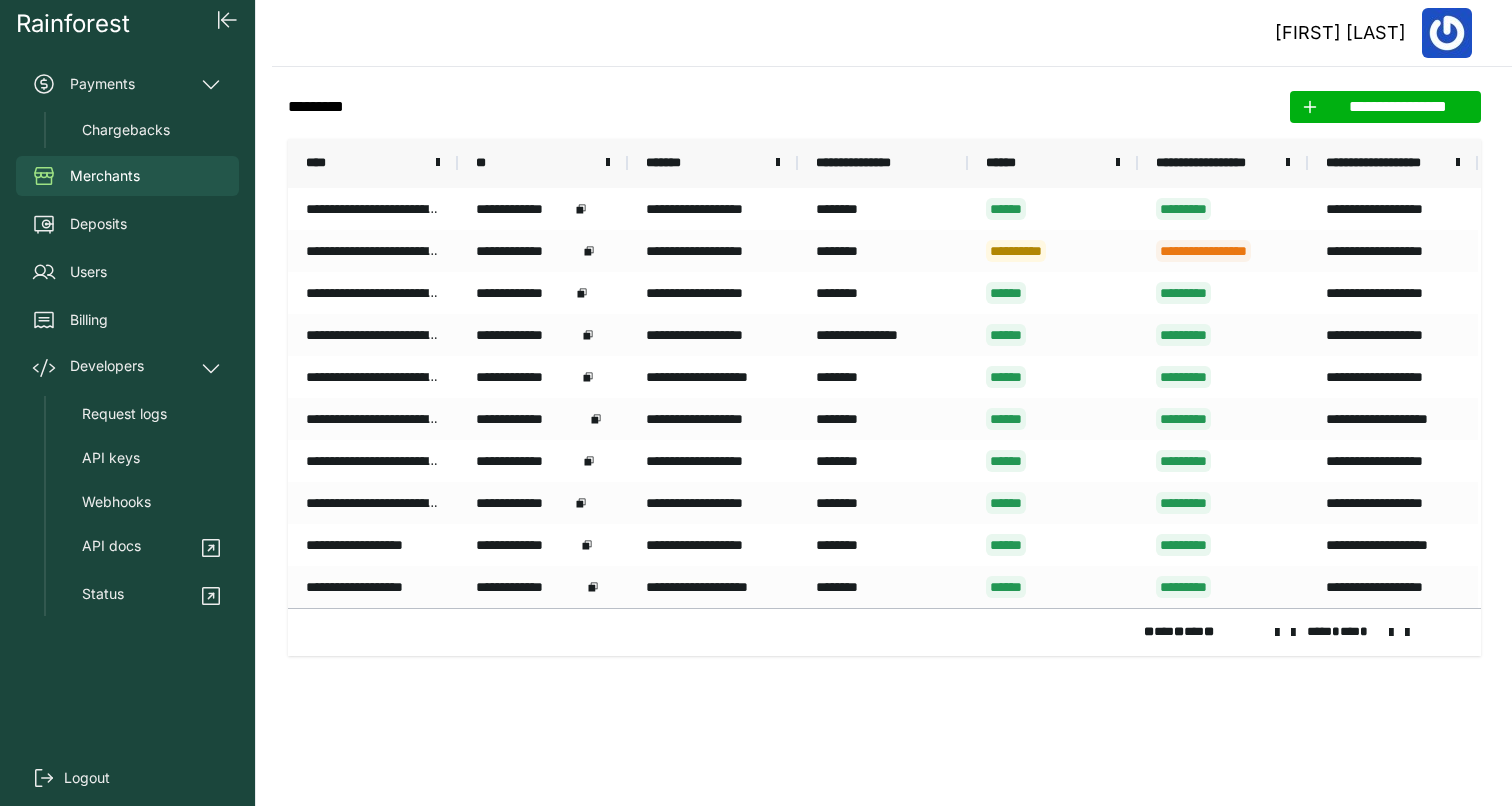 click at bounding box center [1391, 633] 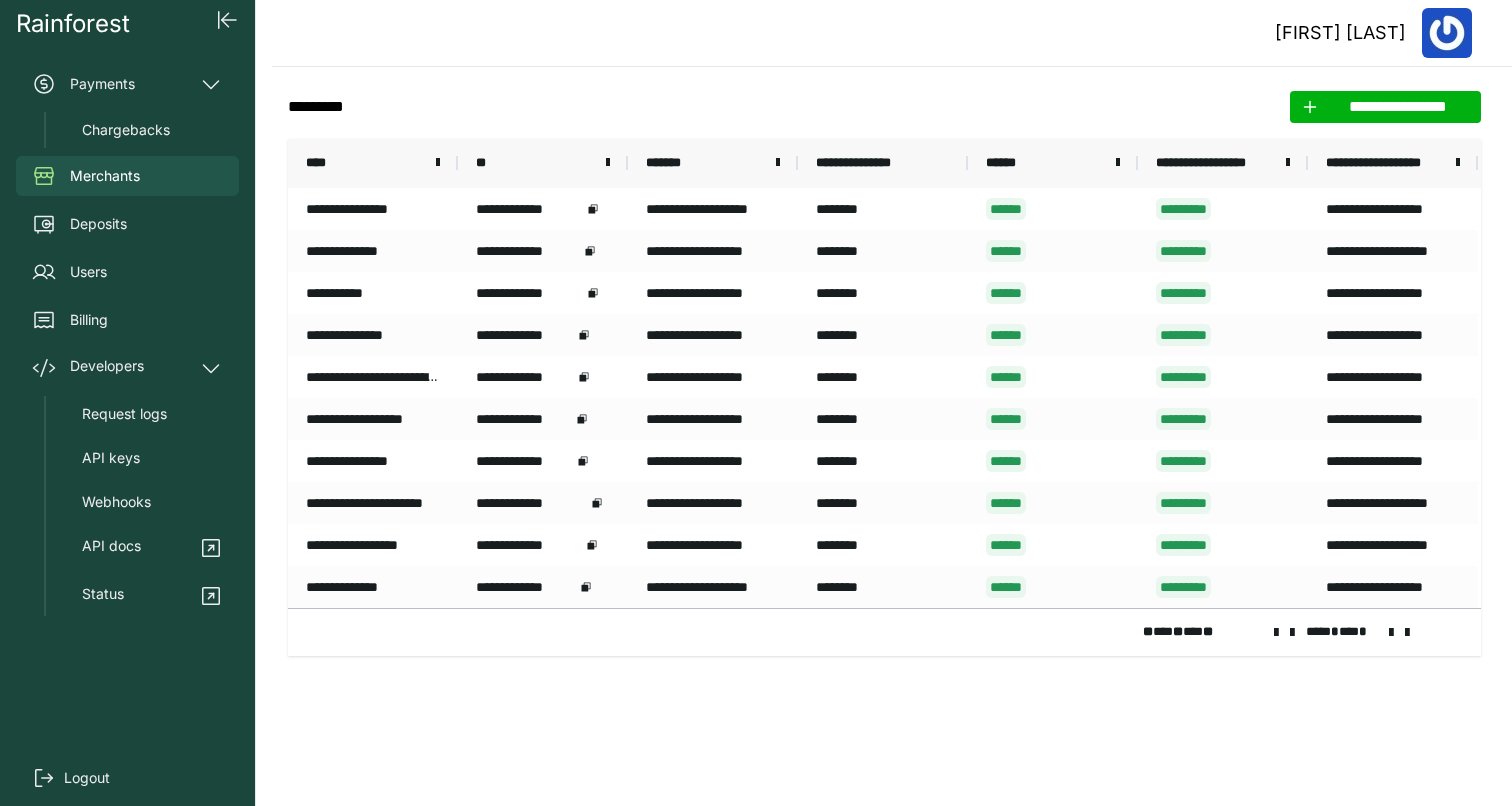 click at bounding box center (1292, 633) 